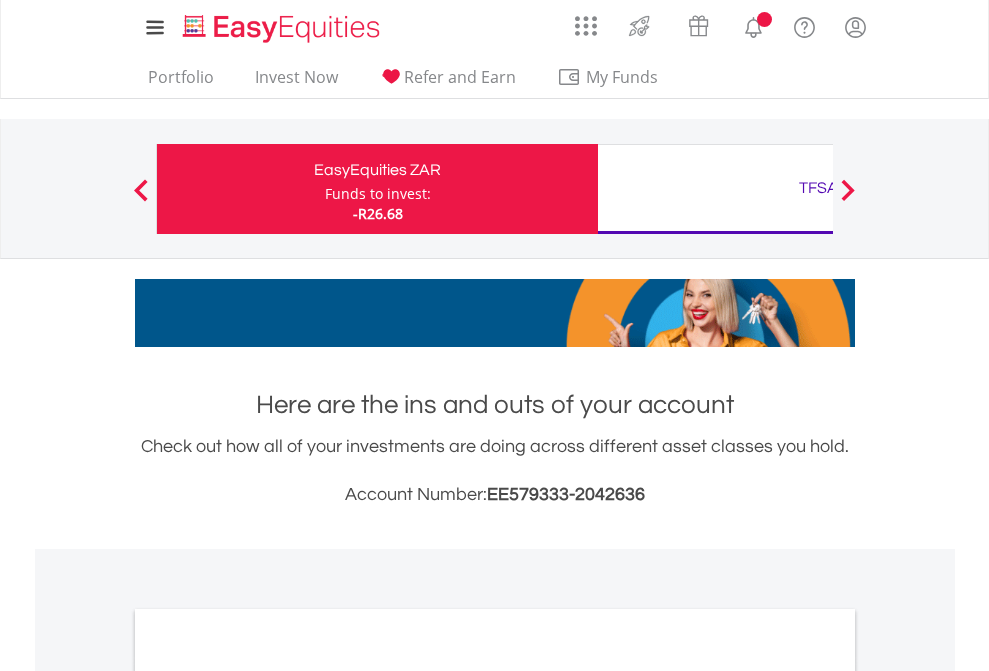 scroll, scrollTop: 0, scrollLeft: 0, axis: both 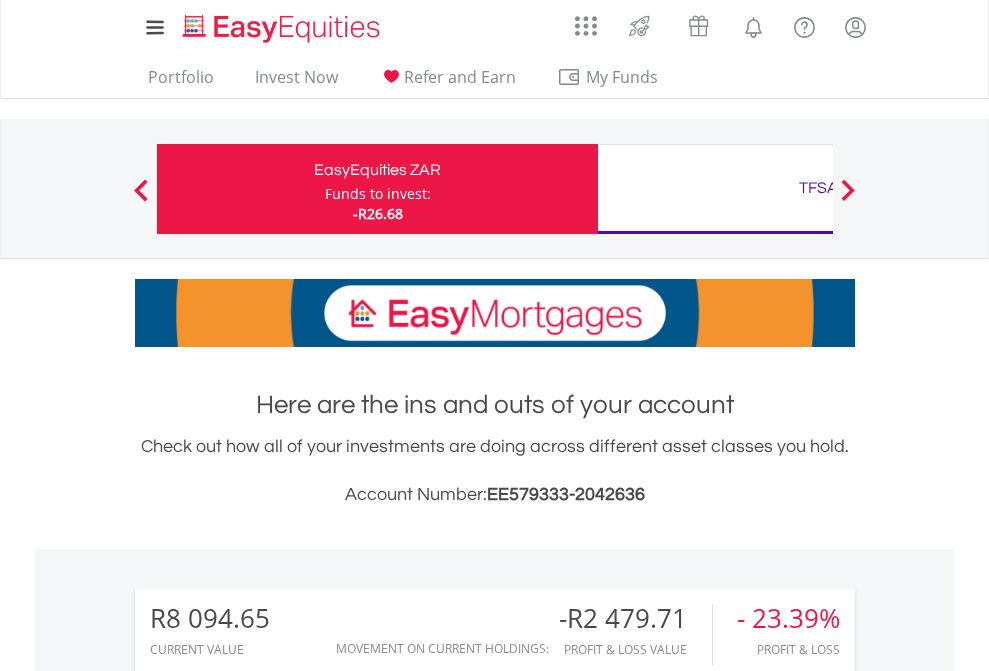 click on "Funds to invest:" at bounding box center [378, 194] 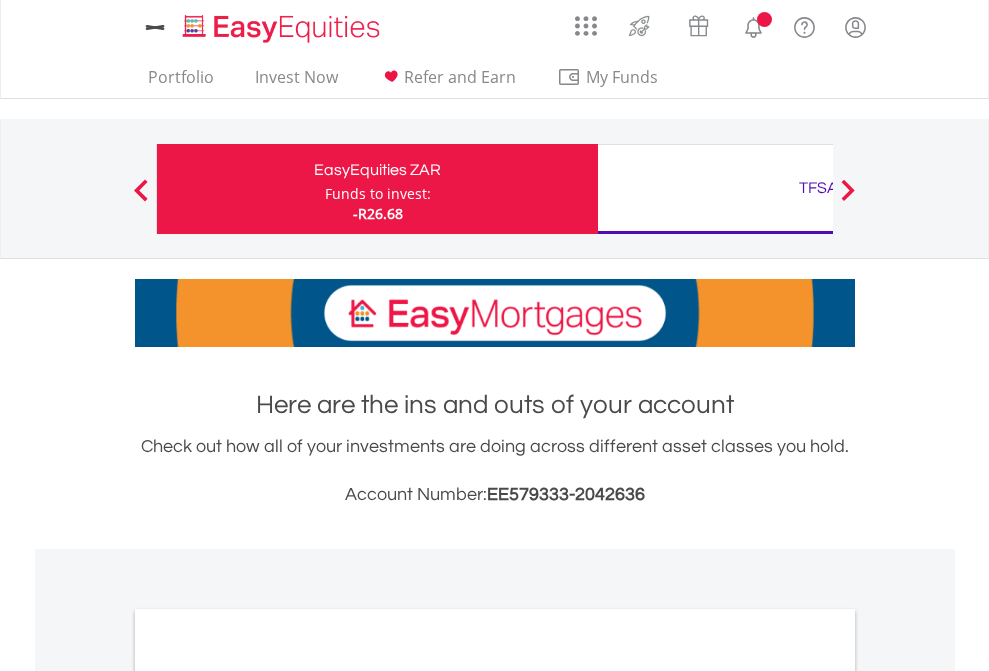 scroll, scrollTop: 0, scrollLeft: 0, axis: both 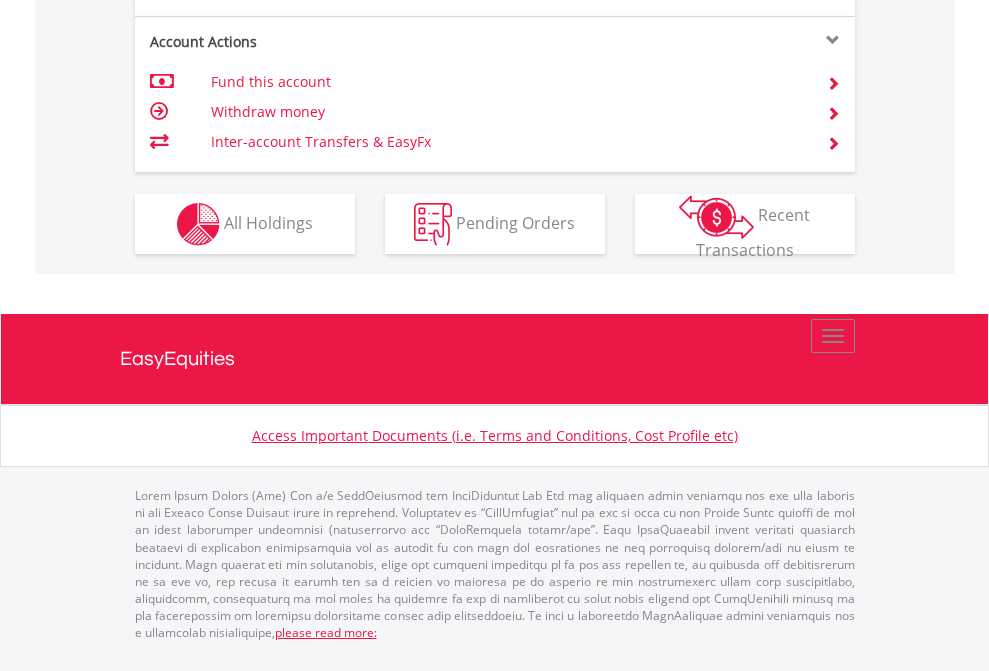 click on "Investment types" at bounding box center (706, -337) 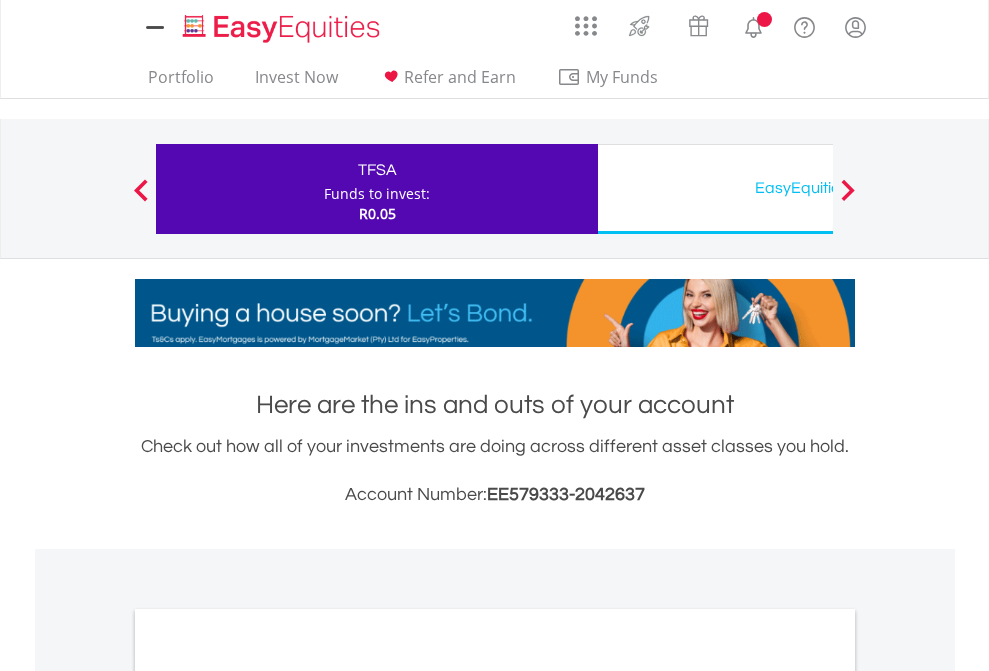 scroll, scrollTop: 0, scrollLeft: 0, axis: both 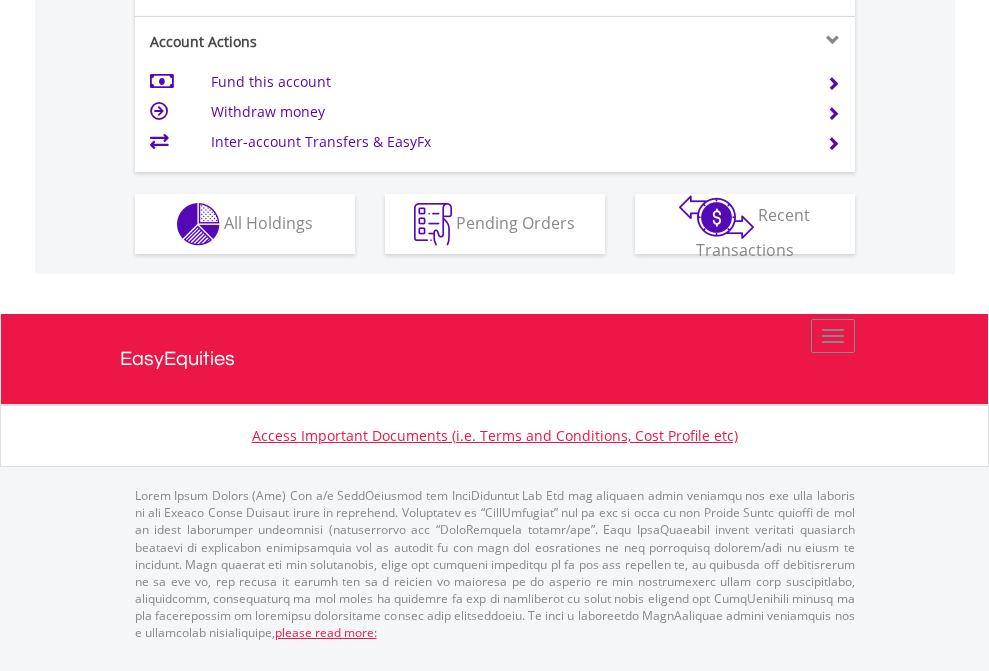 click on "Investment types" at bounding box center (706, -337) 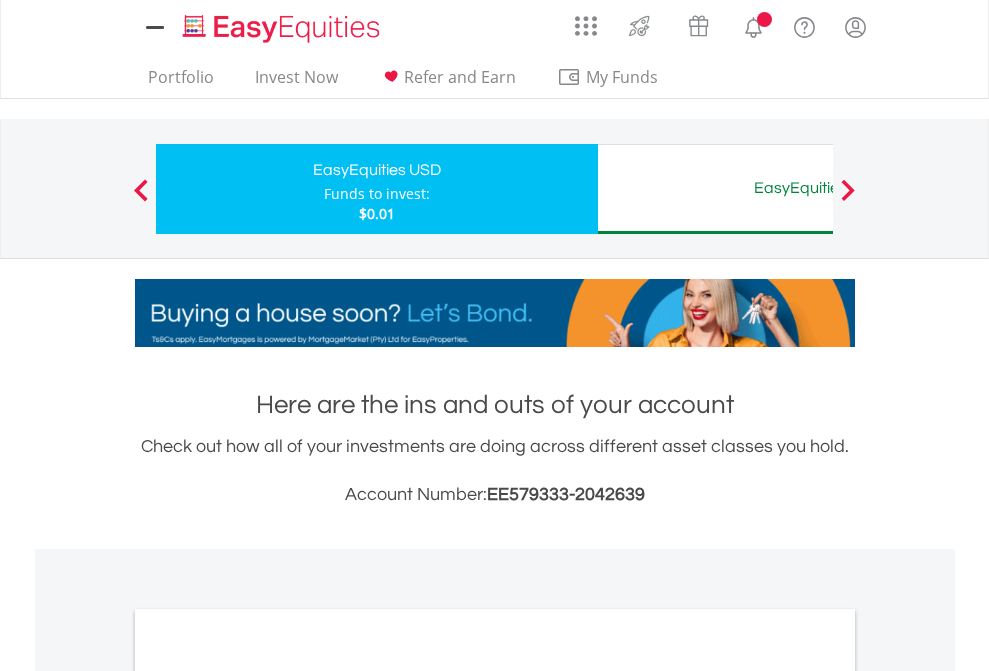 scroll, scrollTop: 0, scrollLeft: 0, axis: both 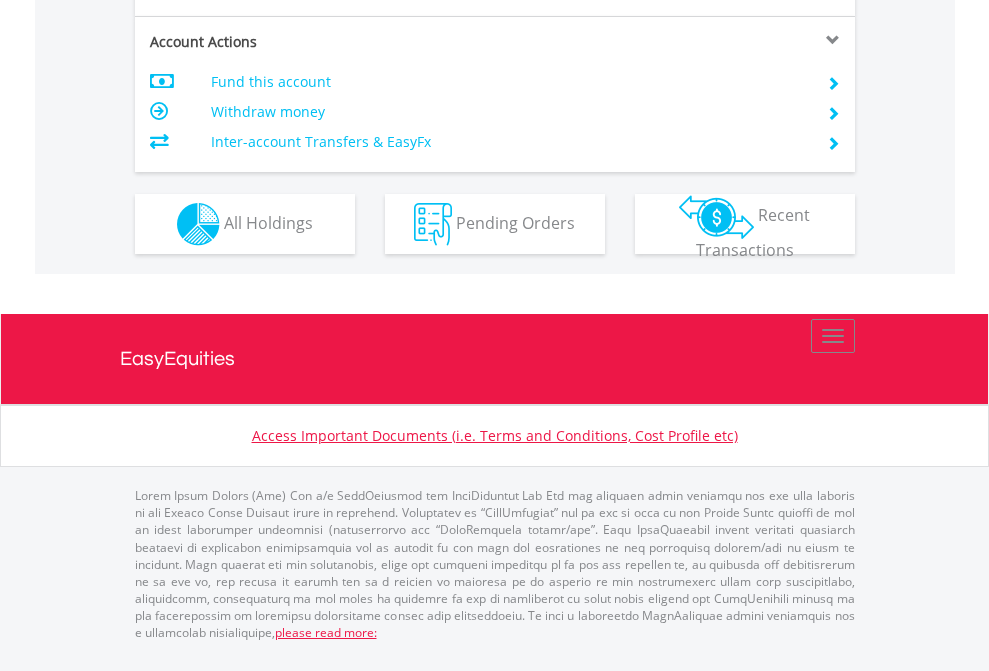 click on "Investment types" at bounding box center (706, -337) 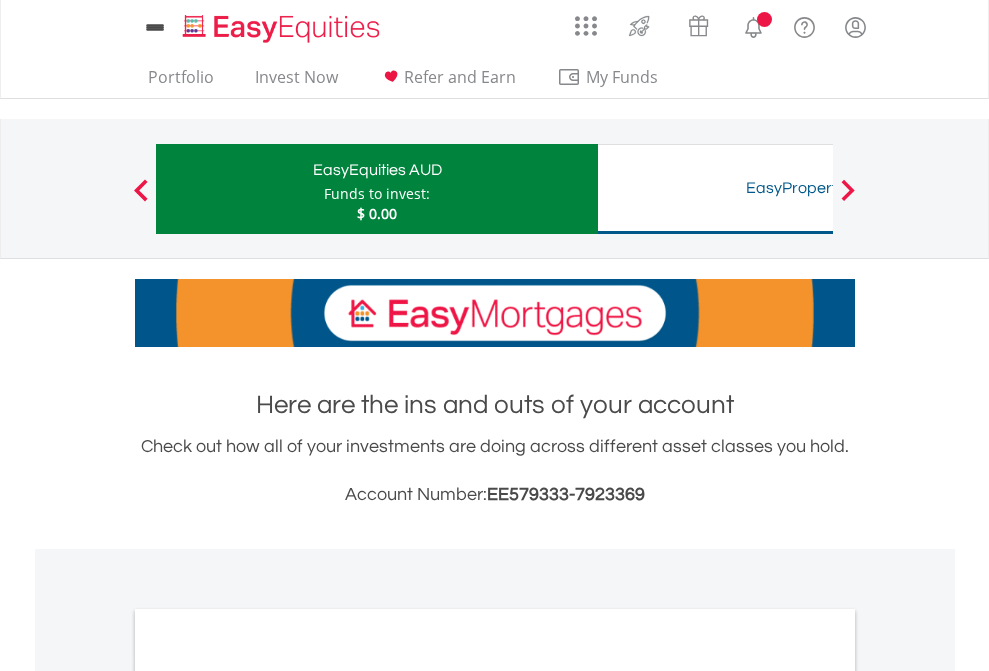 scroll, scrollTop: 0, scrollLeft: 0, axis: both 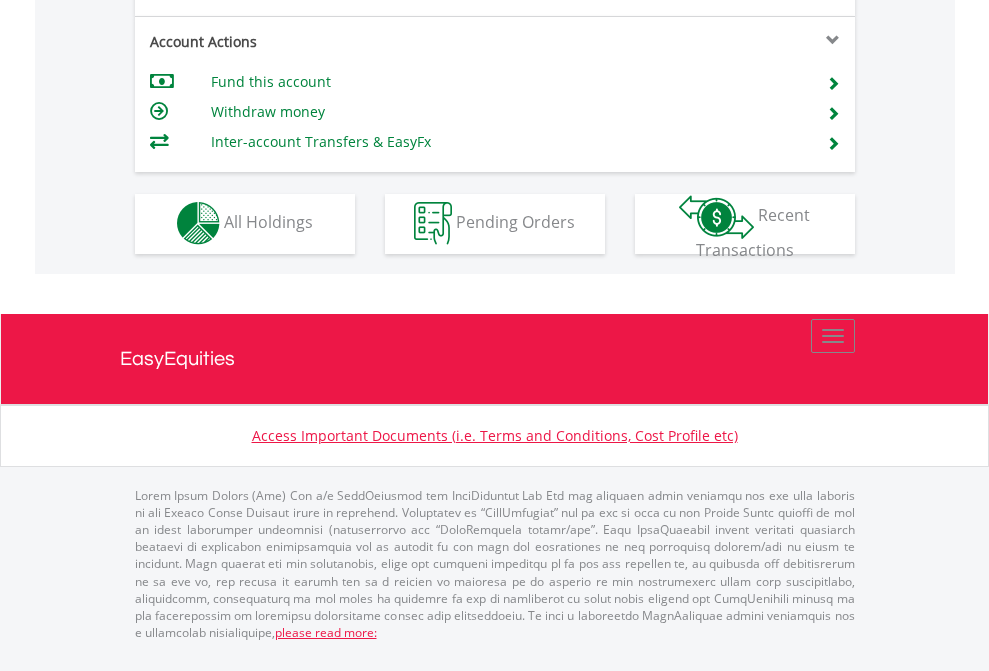 click on "Investment types" at bounding box center [706, -353] 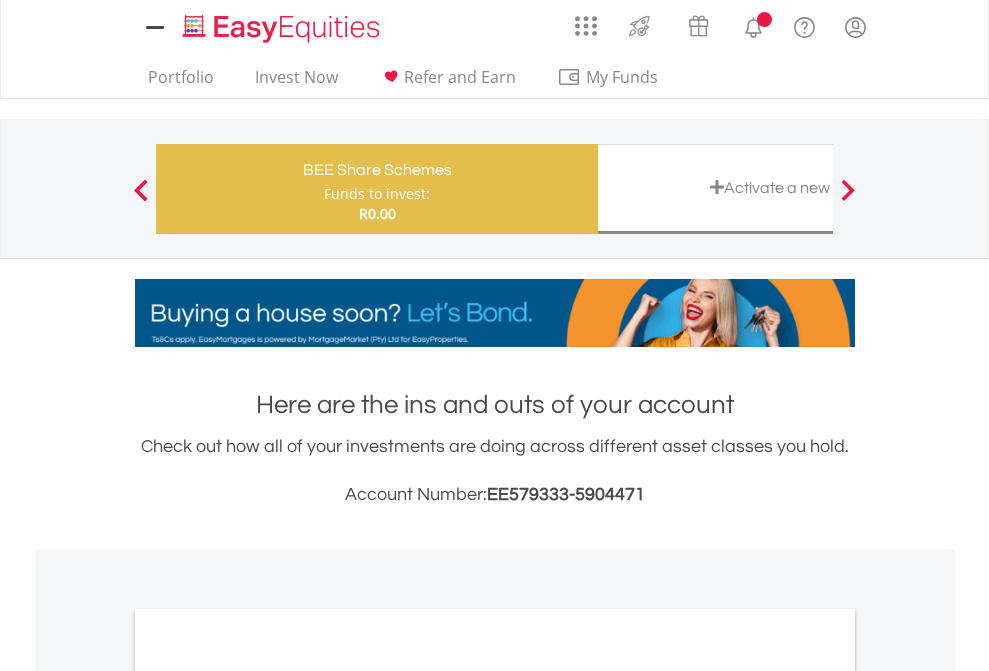 scroll, scrollTop: 0, scrollLeft: 0, axis: both 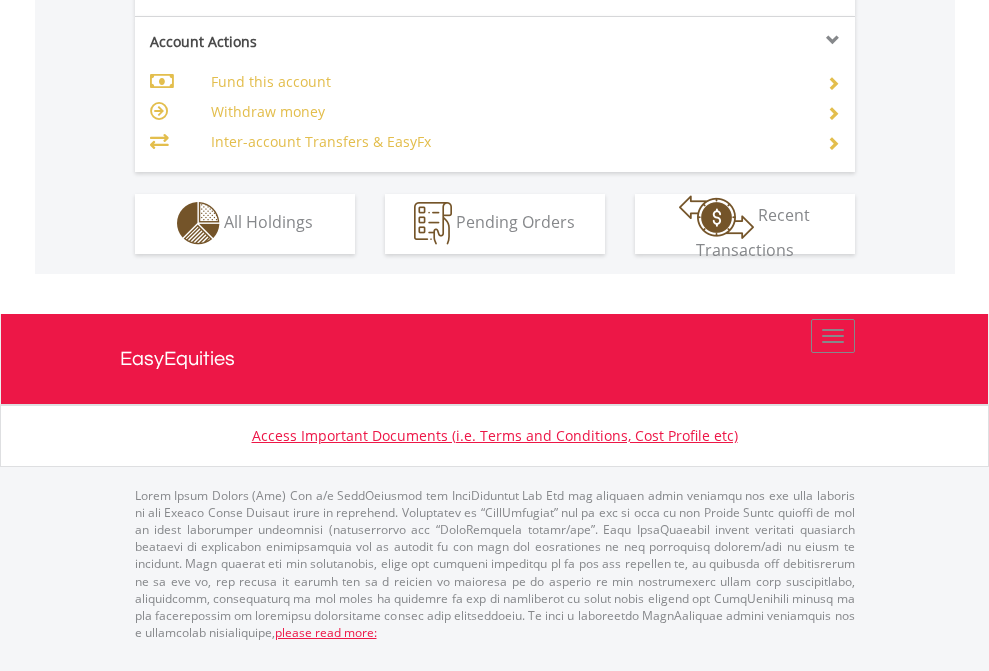 click on "Investment types" at bounding box center [706, -353] 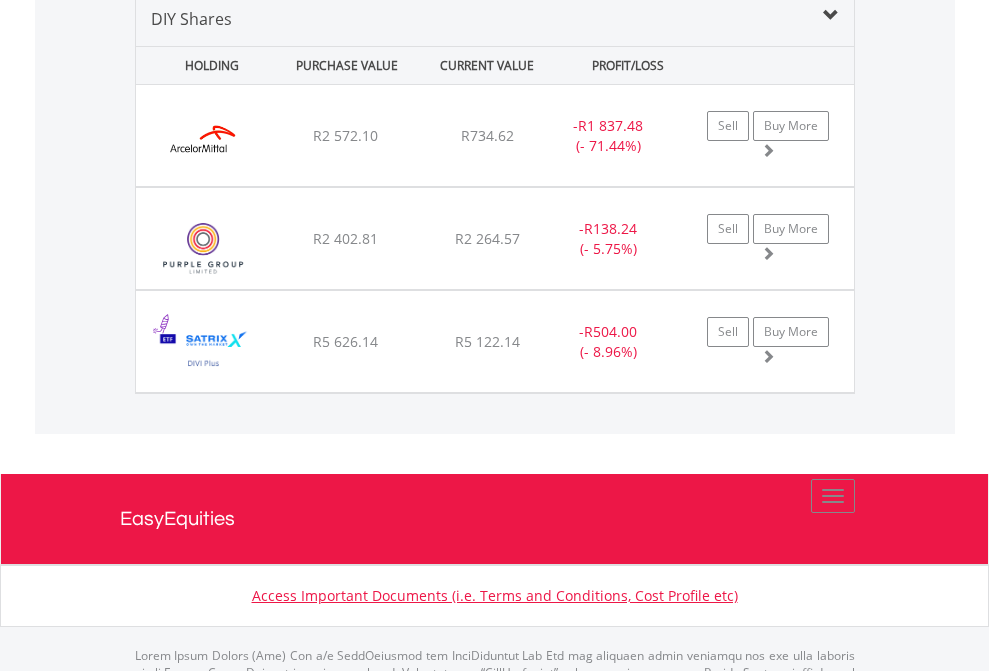 scroll, scrollTop: 1933, scrollLeft: 0, axis: vertical 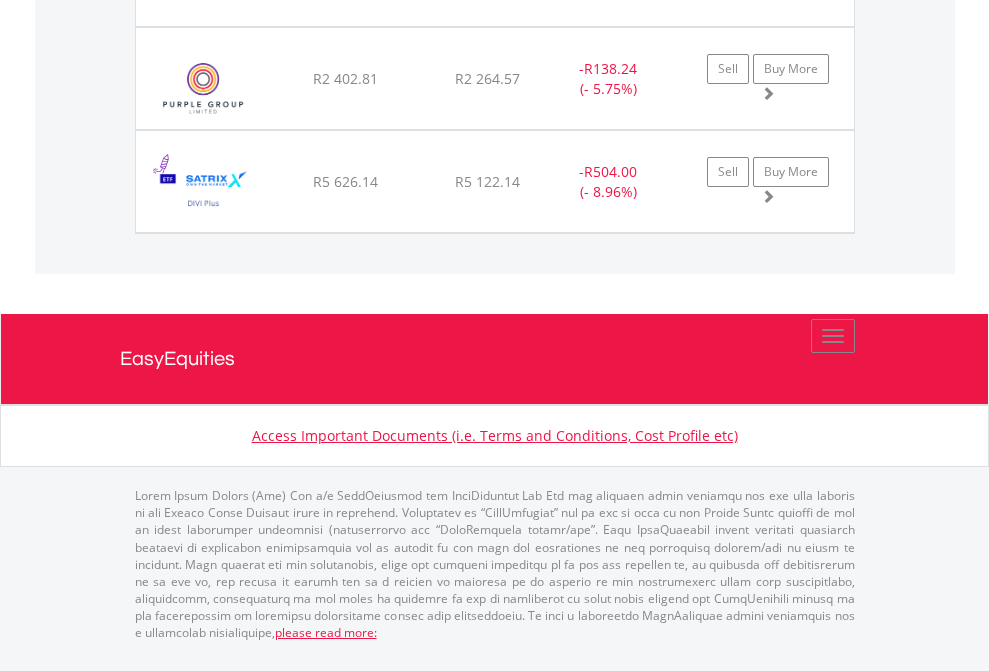 click on "TFSA" at bounding box center [818, -1174] 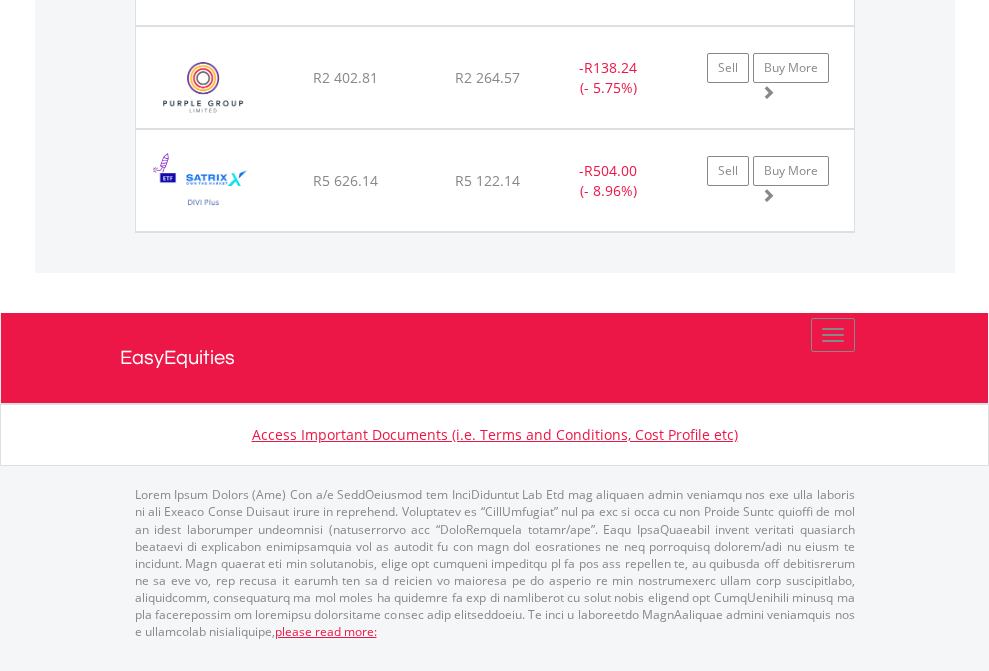 scroll, scrollTop: 144, scrollLeft: 0, axis: vertical 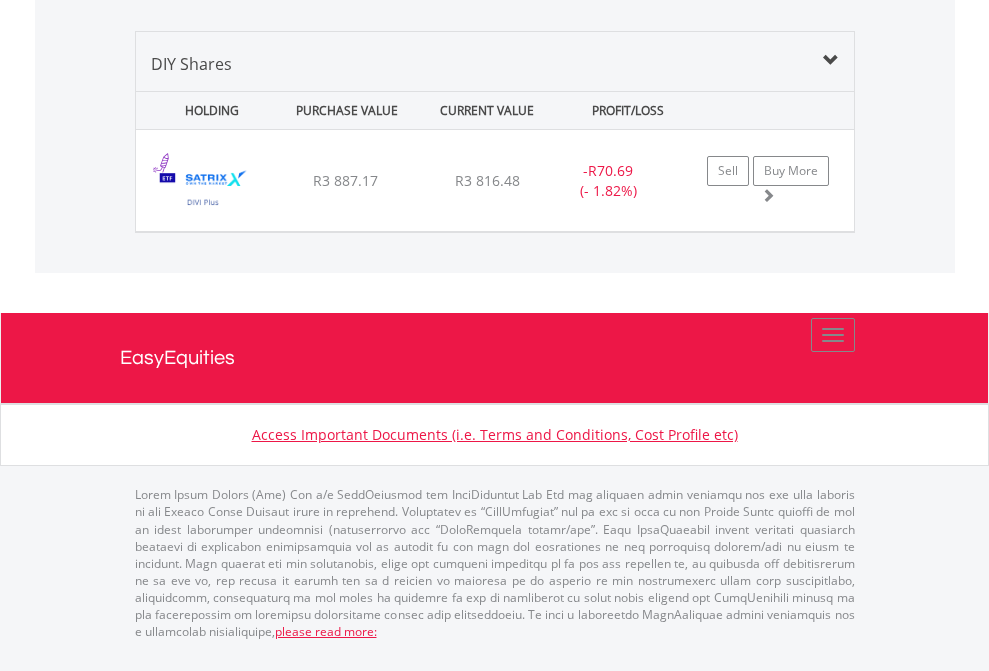 click on "EasyEquities USD" at bounding box center (818, -1339) 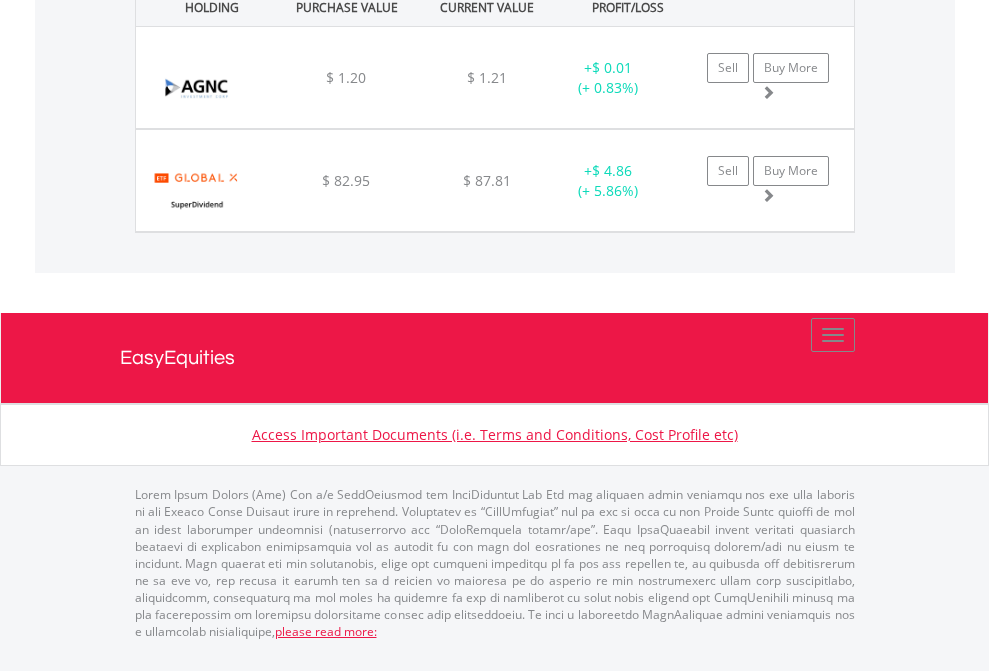 click on "EasyEquities AUD" at bounding box center [818, -1482] 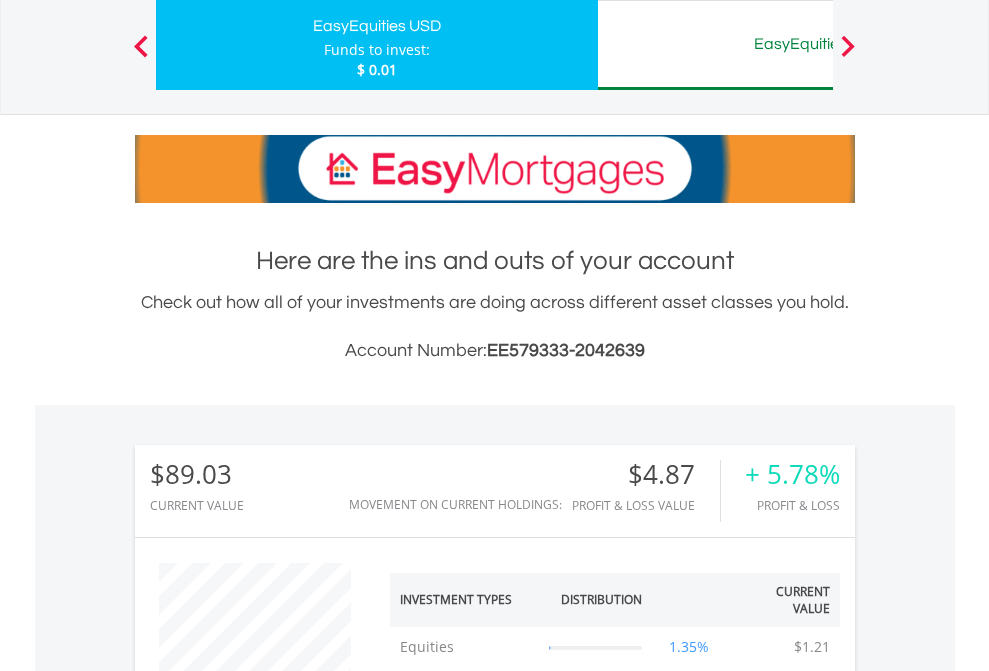 scroll, scrollTop: 999808, scrollLeft: 999687, axis: both 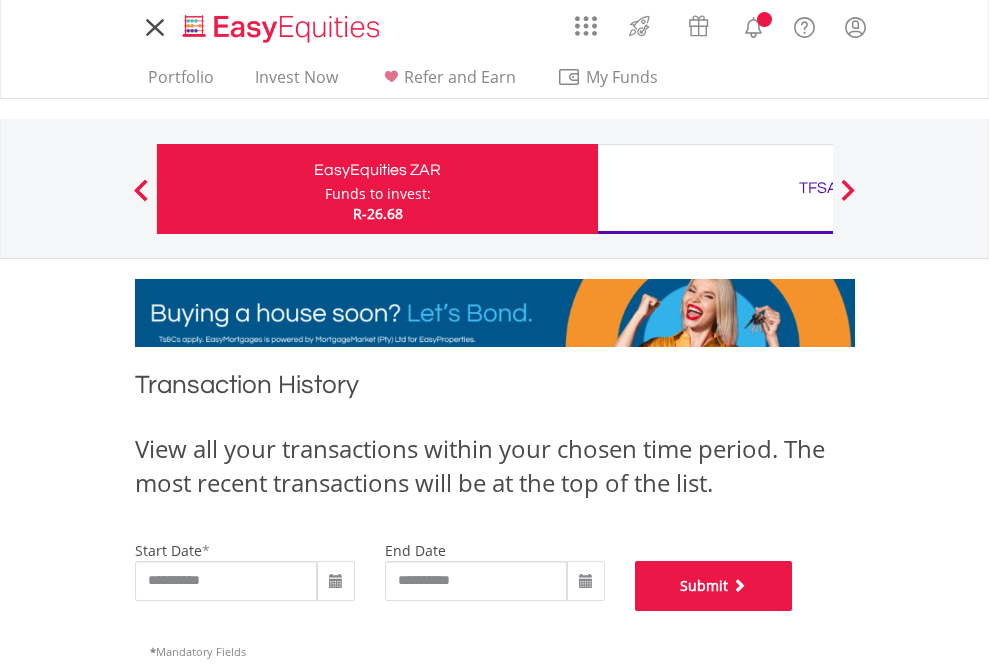 click on "Submit" at bounding box center [714, 586] 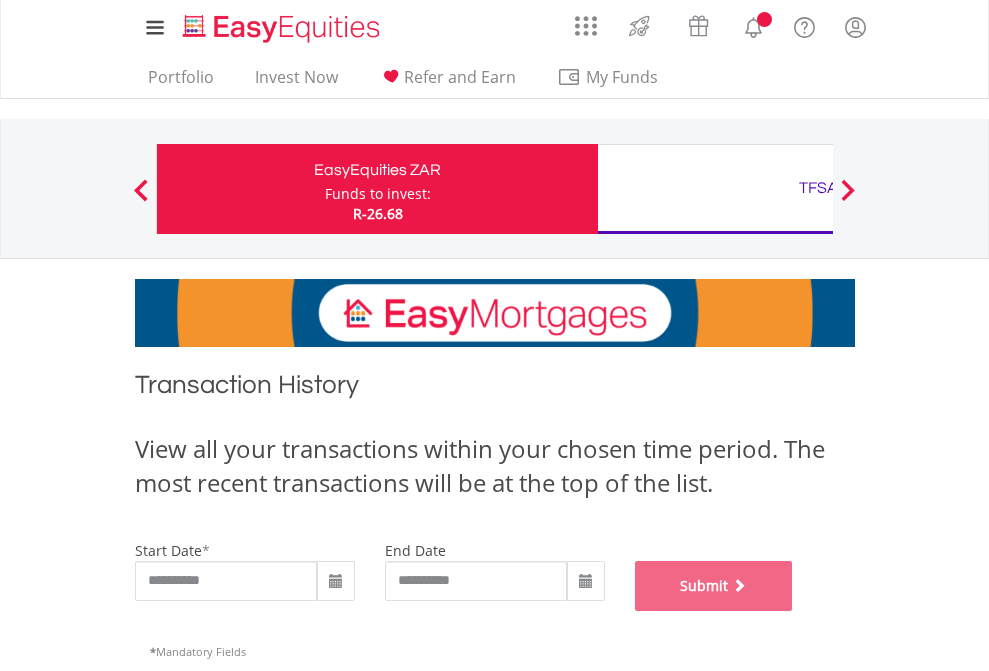 scroll, scrollTop: 811, scrollLeft: 0, axis: vertical 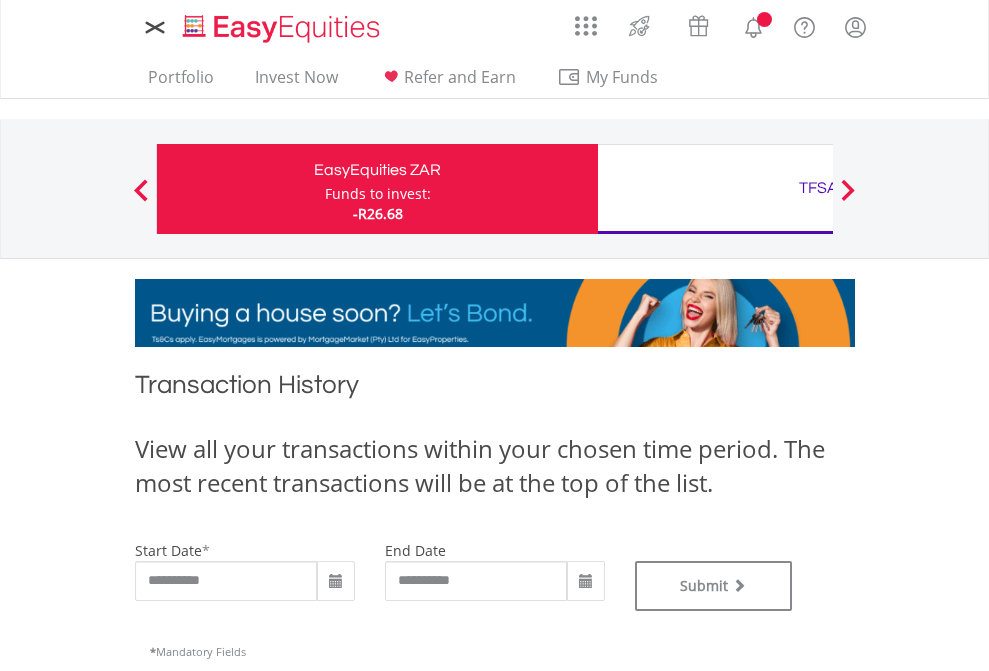 click on "TFSA" at bounding box center [818, 188] 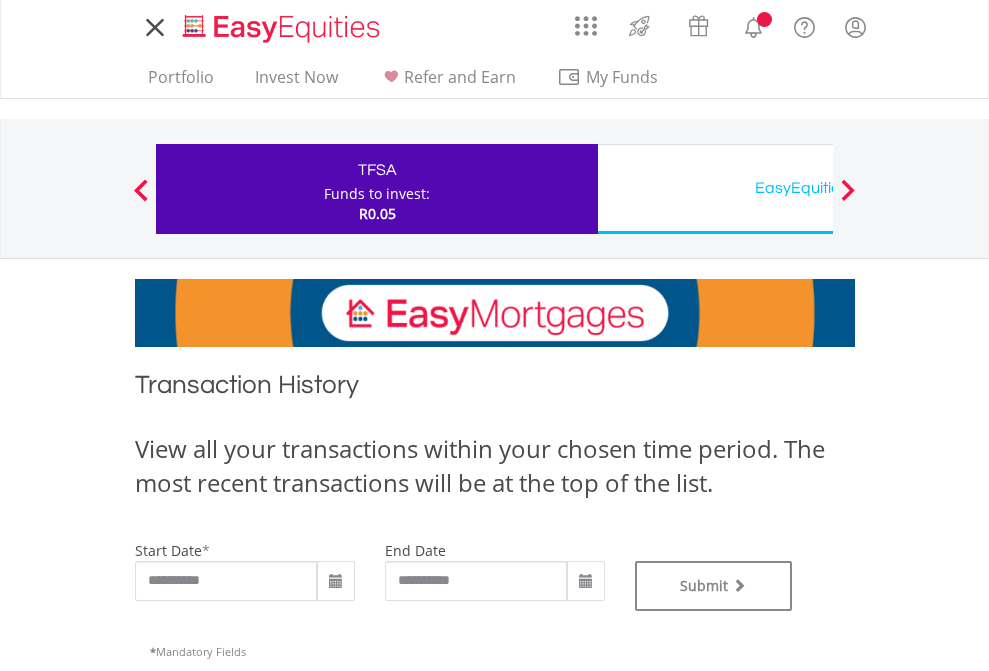 scroll, scrollTop: 0, scrollLeft: 0, axis: both 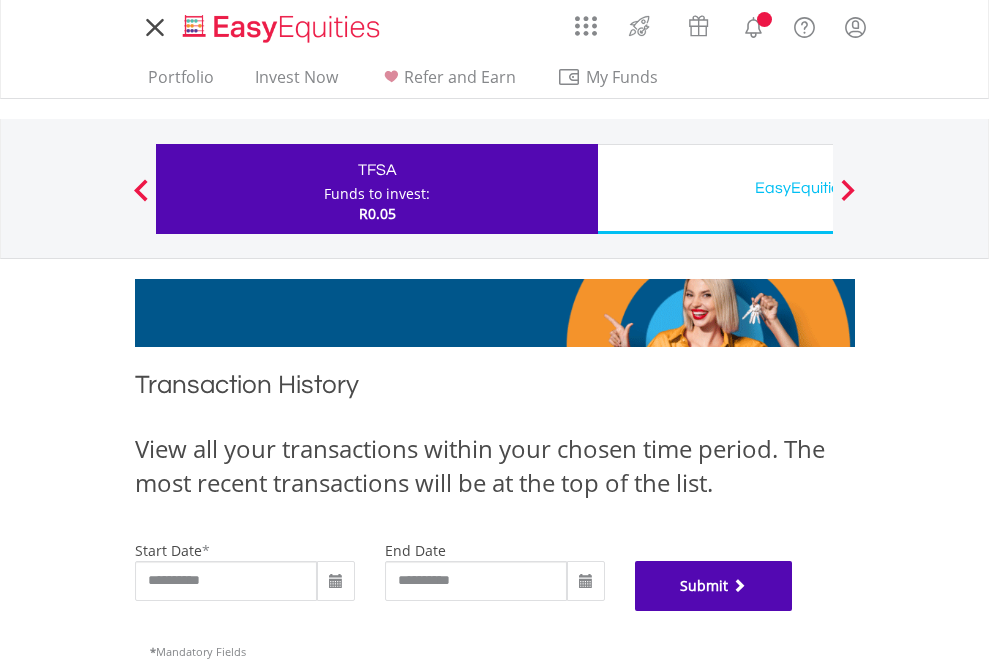 click on "Submit" at bounding box center (714, 586) 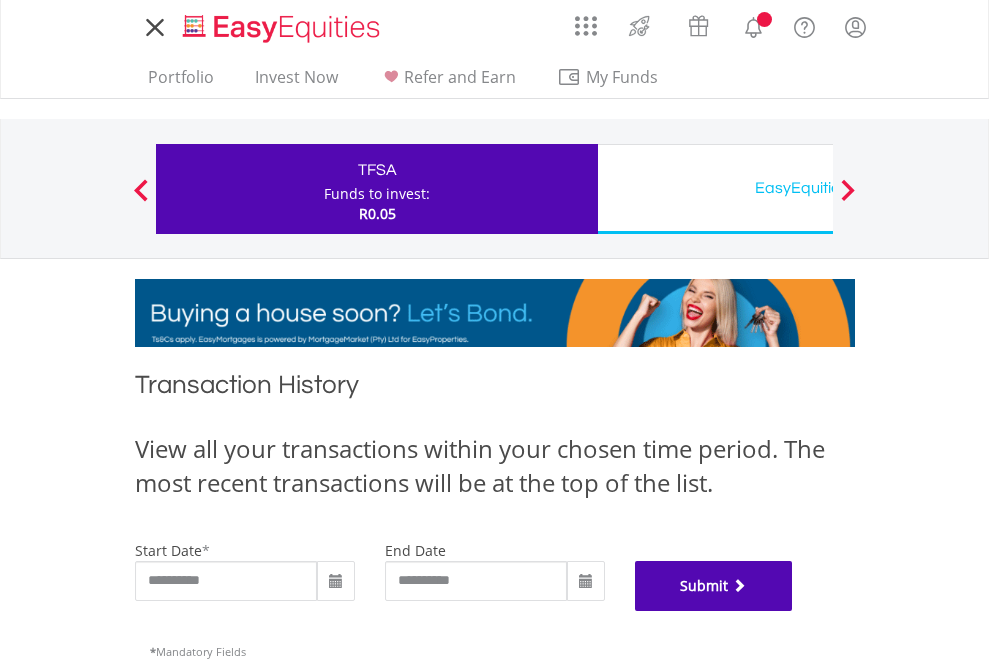 scroll, scrollTop: 811, scrollLeft: 0, axis: vertical 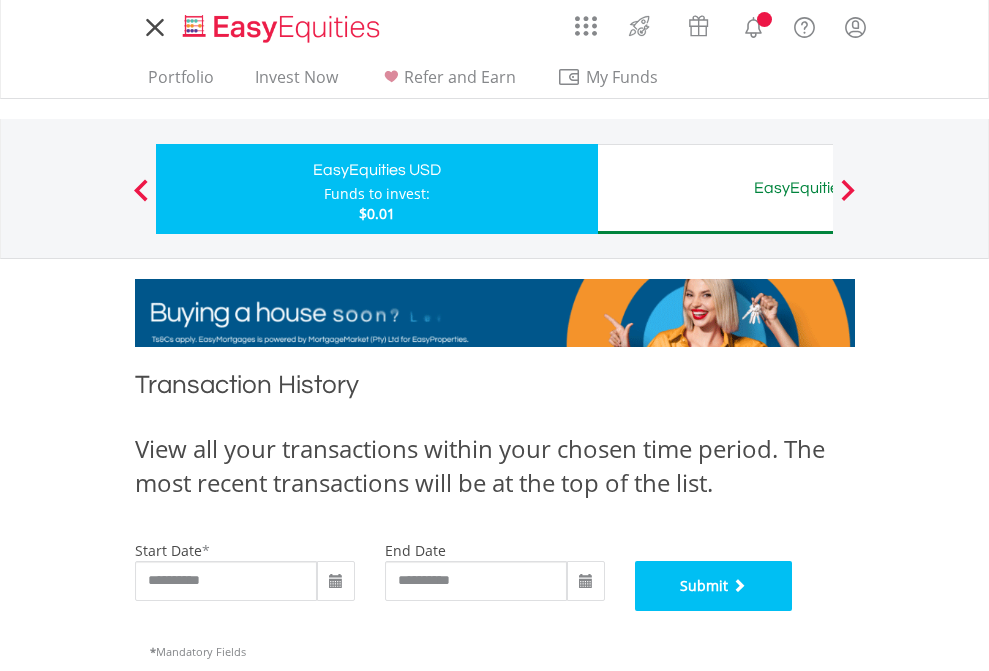 click on "Submit" at bounding box center [714, 586] 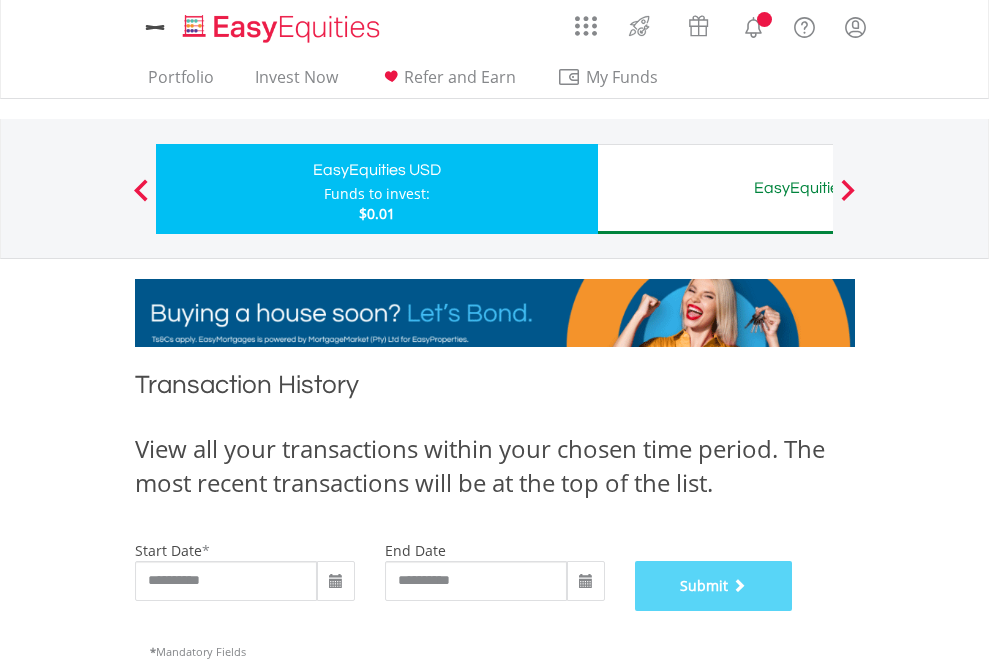 scroll, scrollTop: 811, scrollLeft: 0, axis: vertical 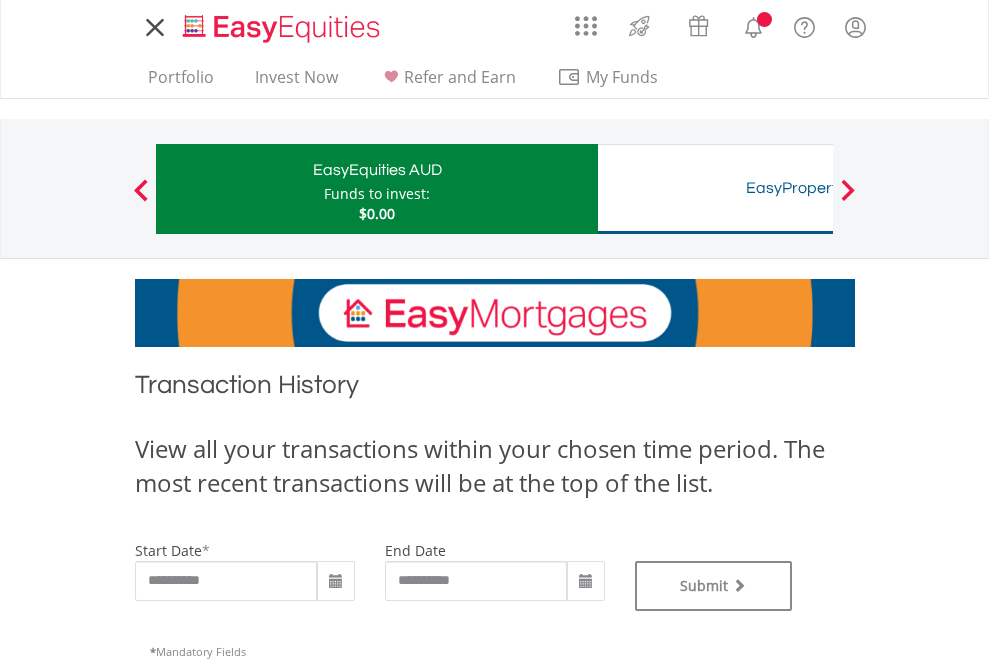 type on "**********" 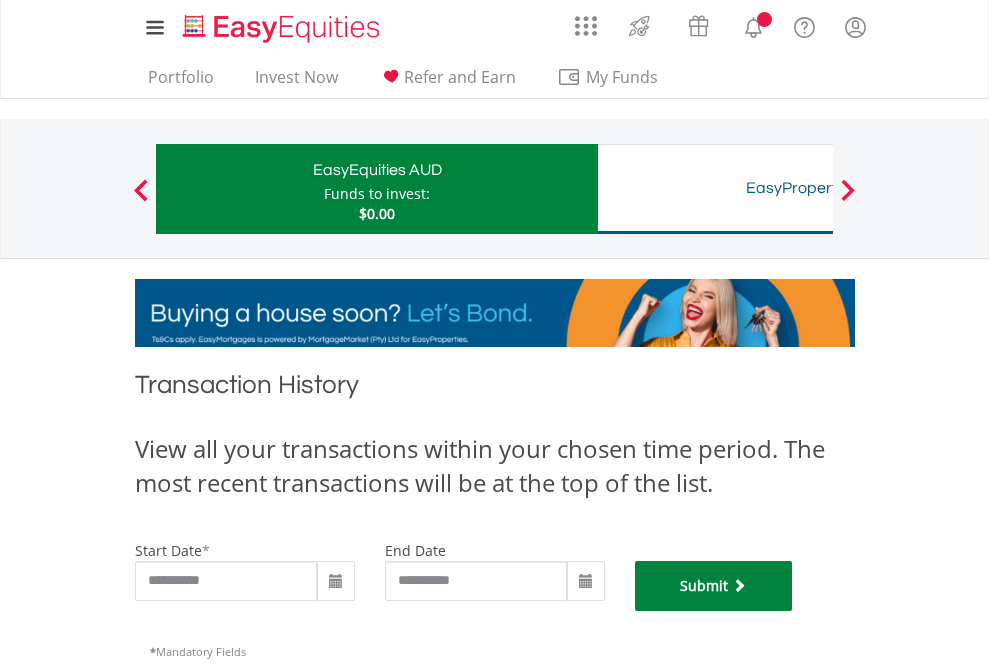 click on "Submit" at bounding box center (714, 586) 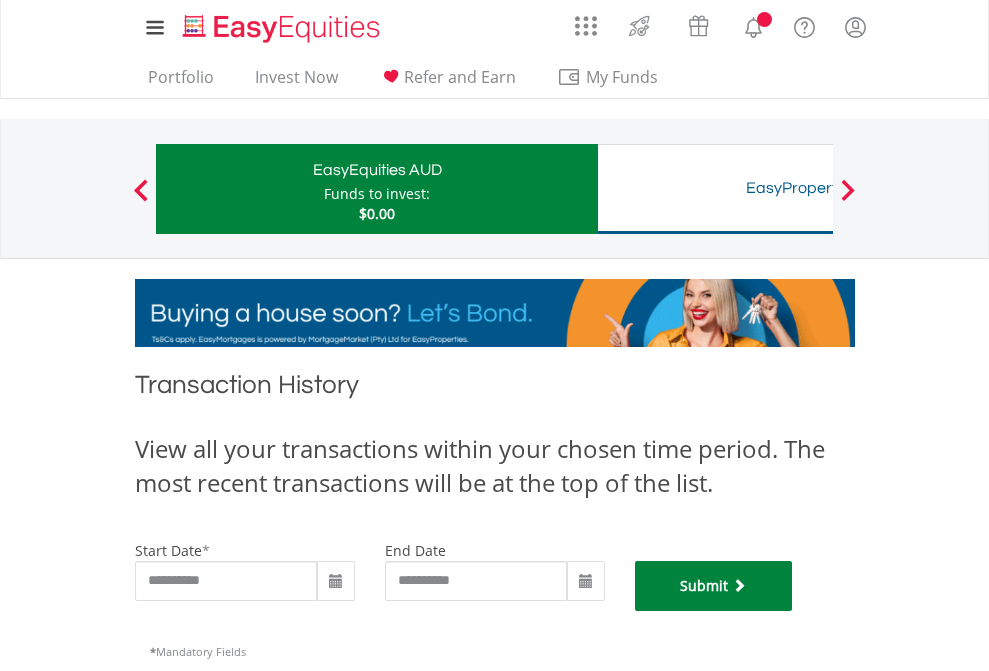 scroll, scrollTop: 811, scrollLeft: 0, axis: vertical 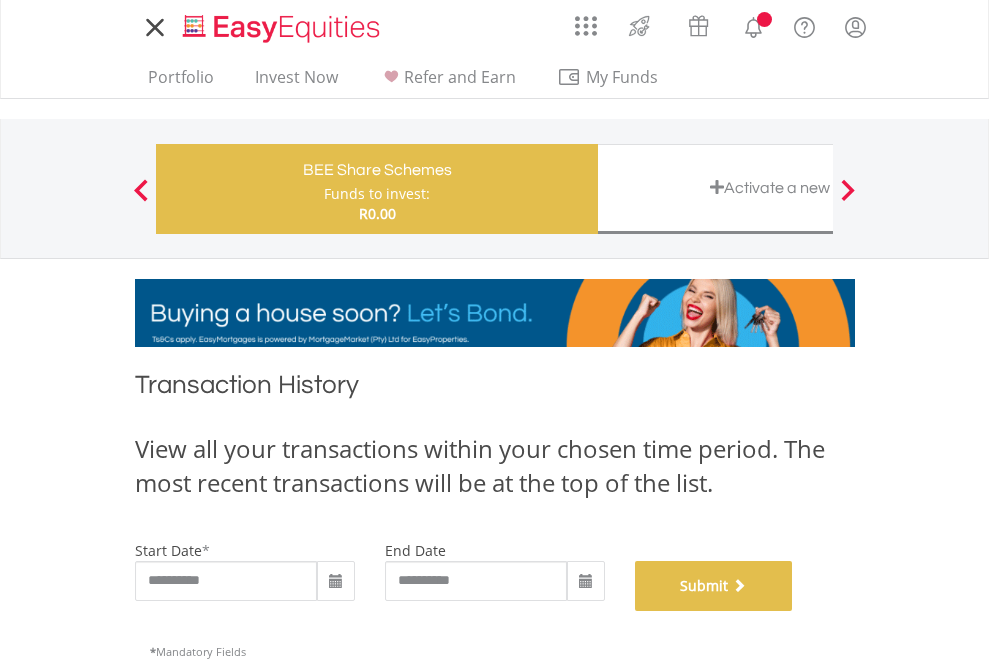 click on "Submit" at bounding box center [714, 586] 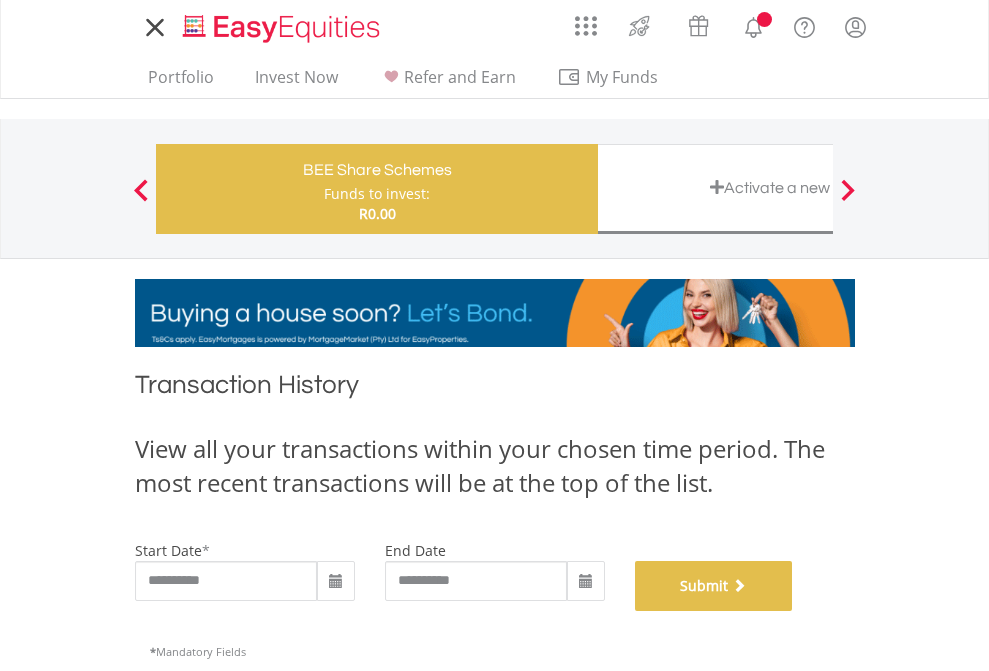 scroll, scrollTop: 811, scrollLeft: 0, axis: vertical 